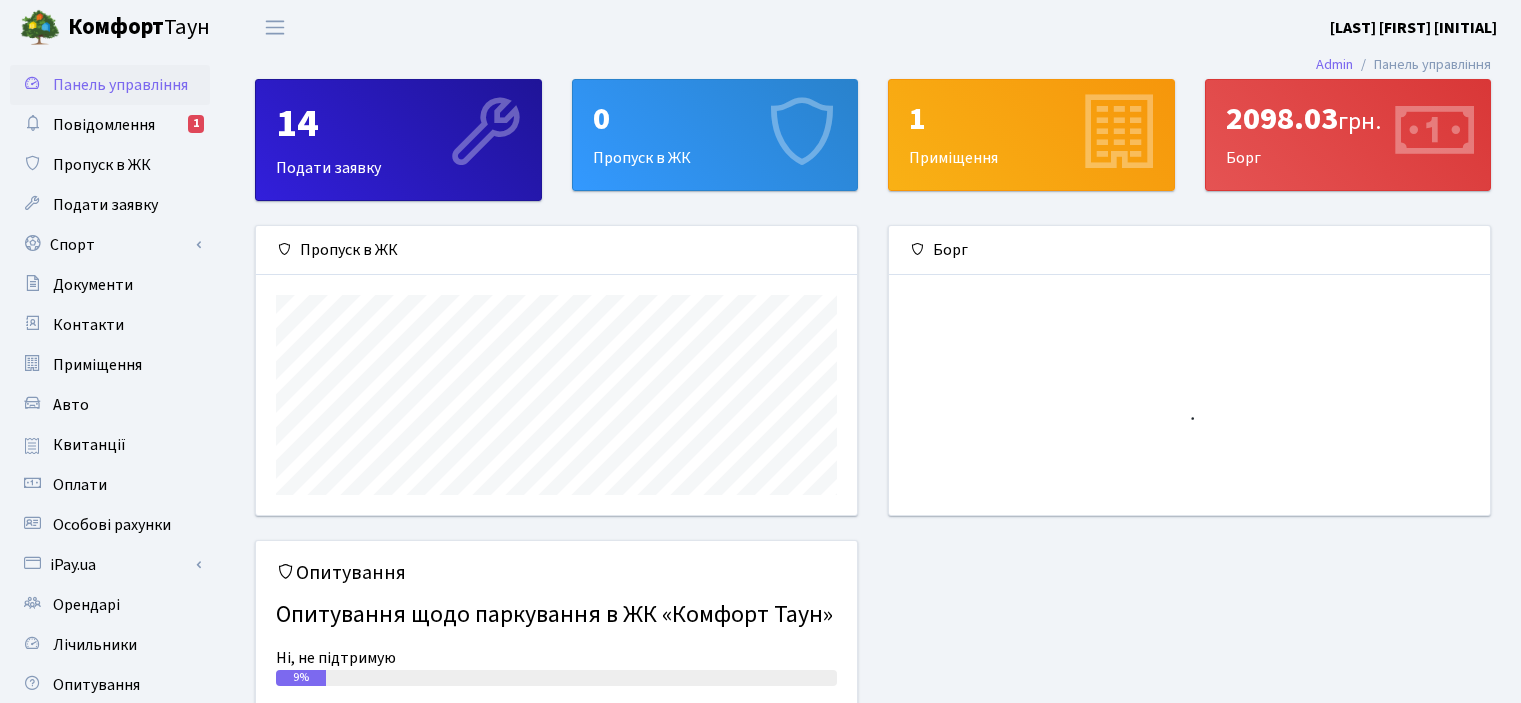 scroll, scrollTop: 0, scrollLeft: 0, axis: both 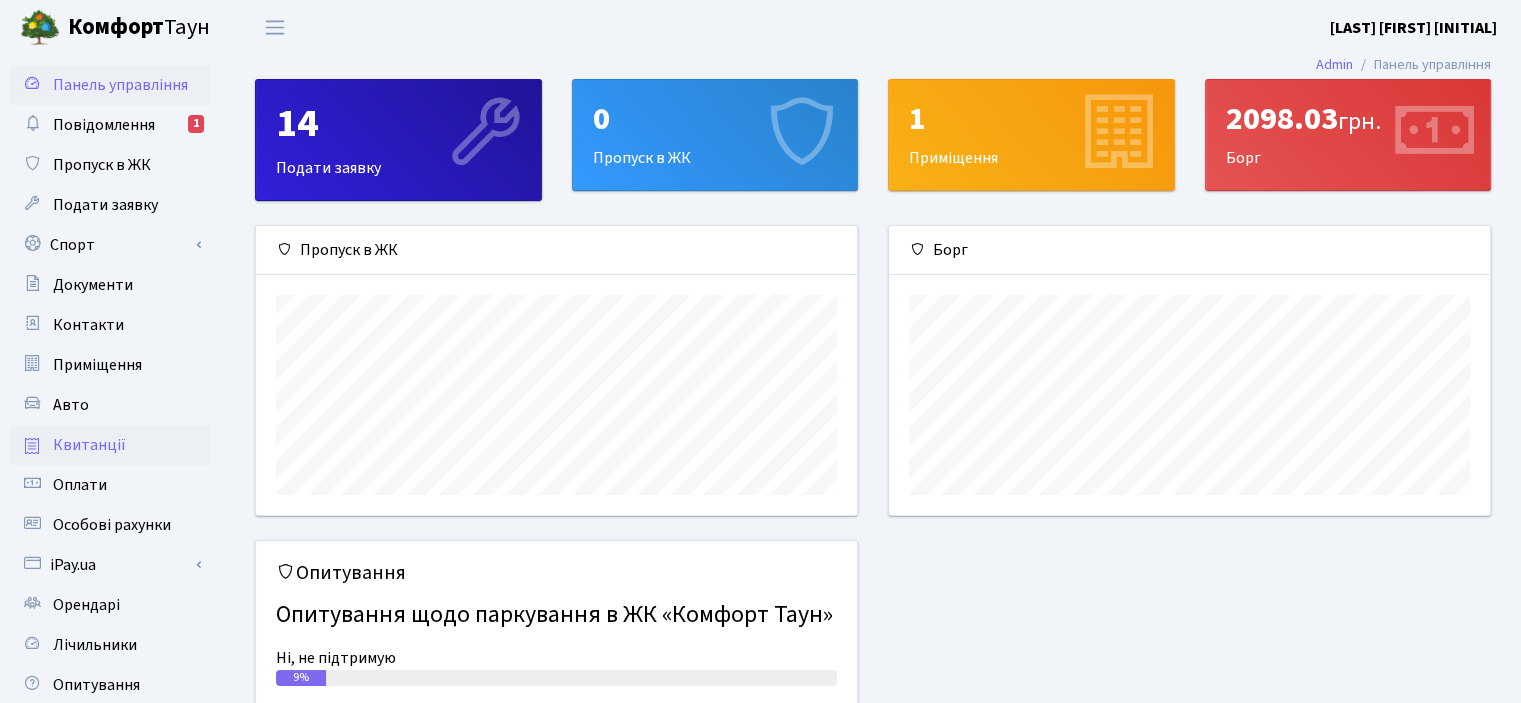 click on "Квитанції" at bounding box center [89, 445] 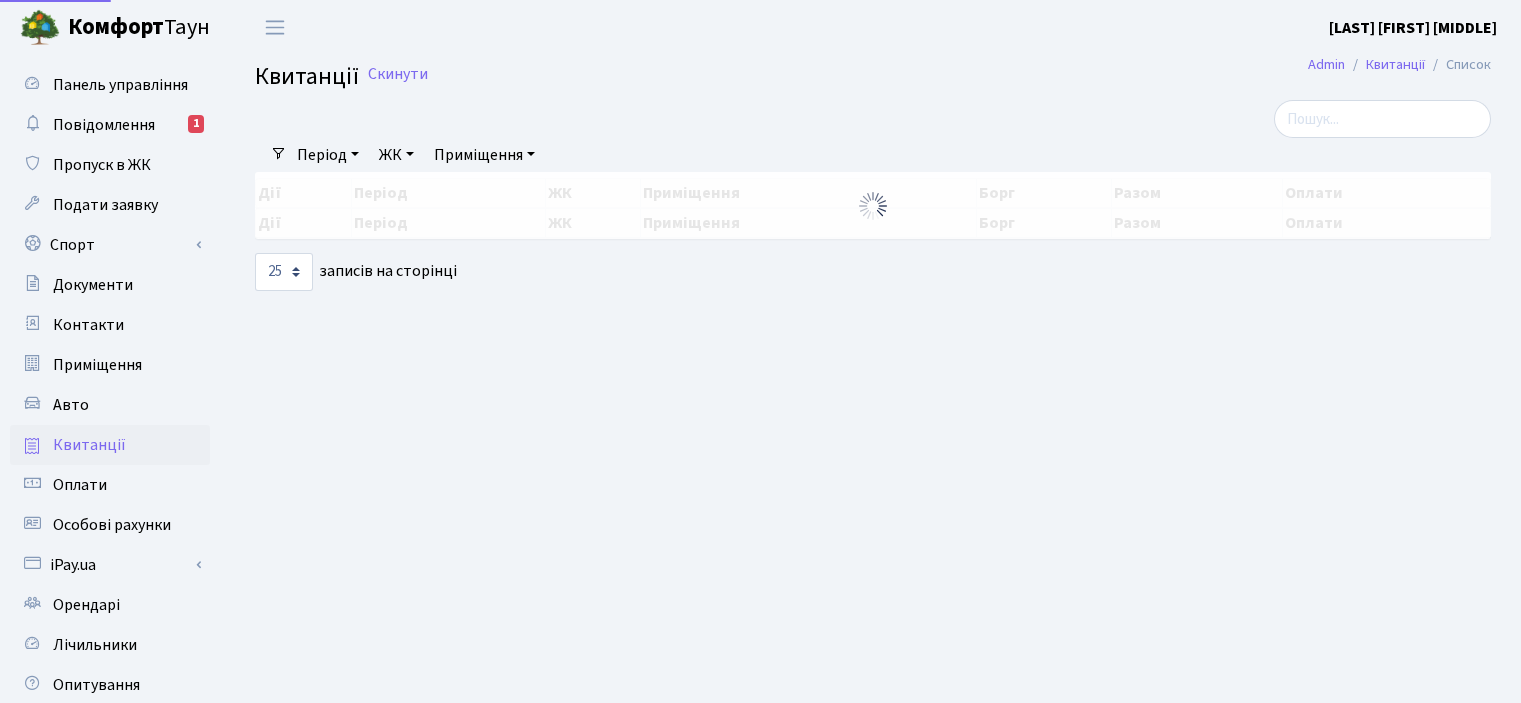 select on "25" 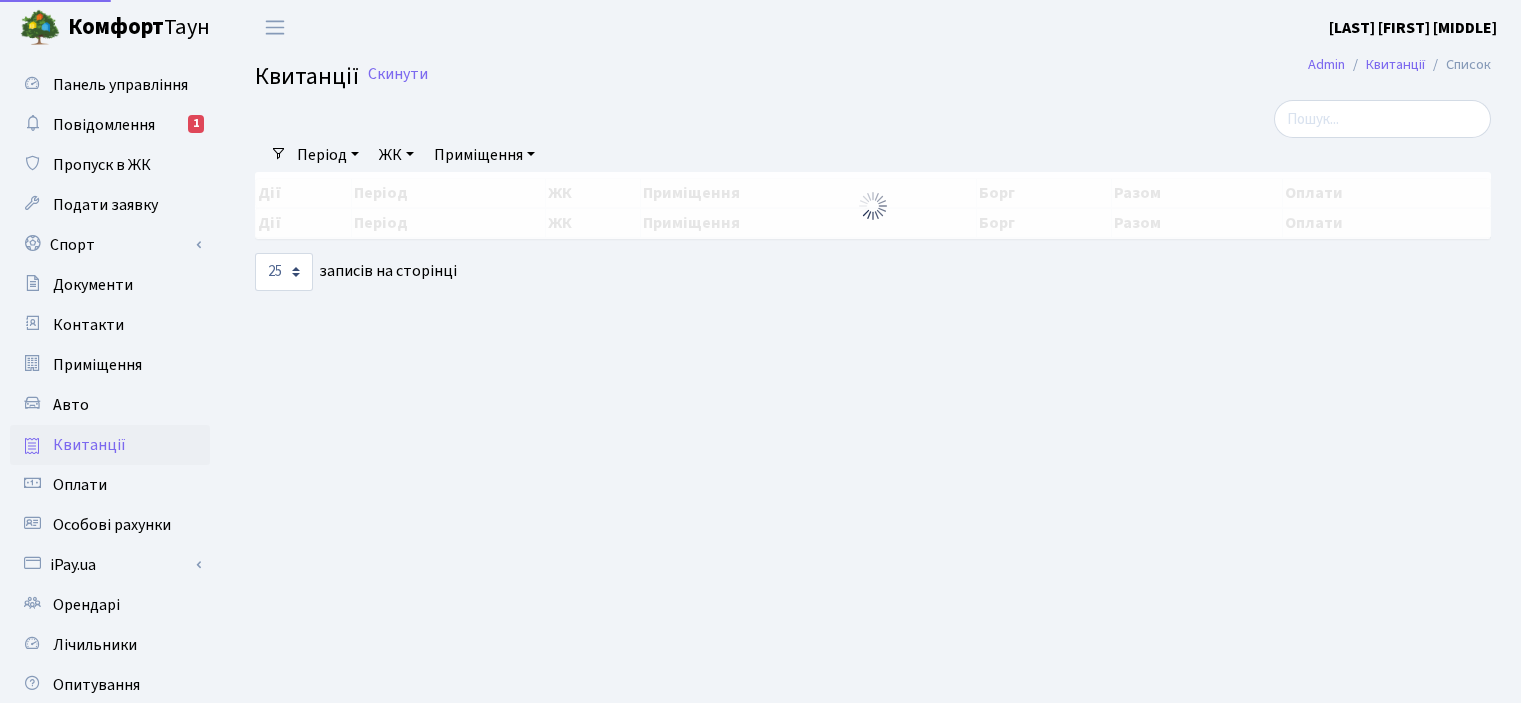 scroll, scrollTop: 0, scrollLeft: 0, axis: both 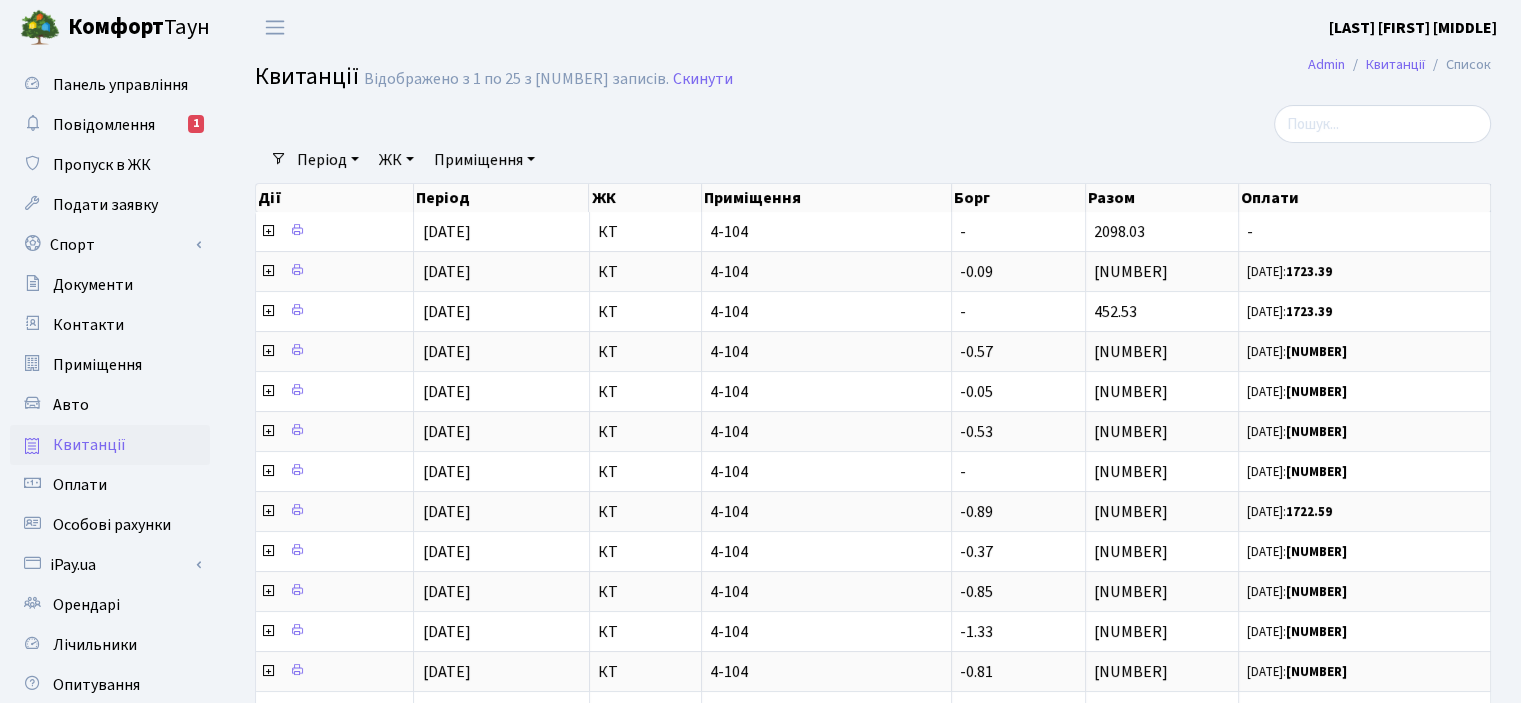 click on "Комфорт" at bounding box center [116, 27] 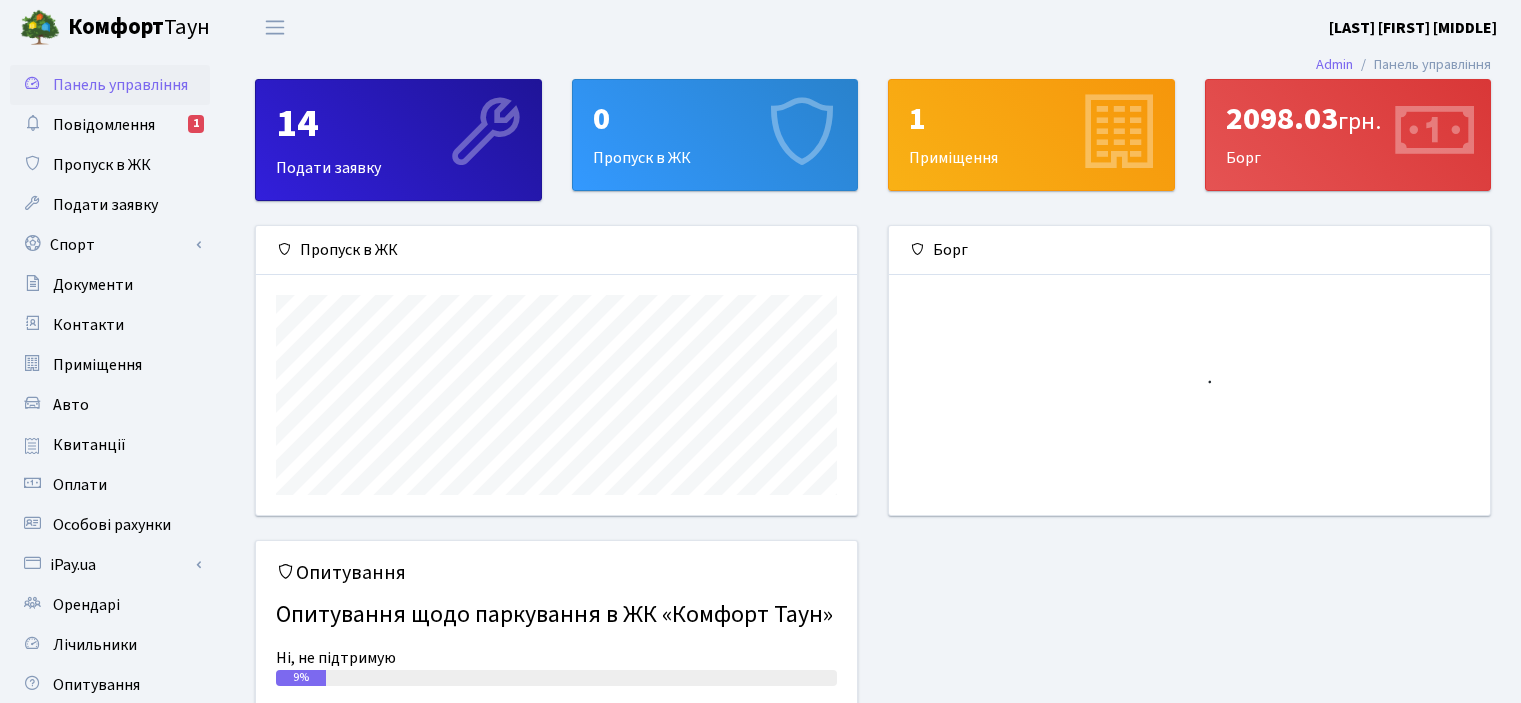 scroll, scrollTop: 0, scrollLeft: 0, axis: both 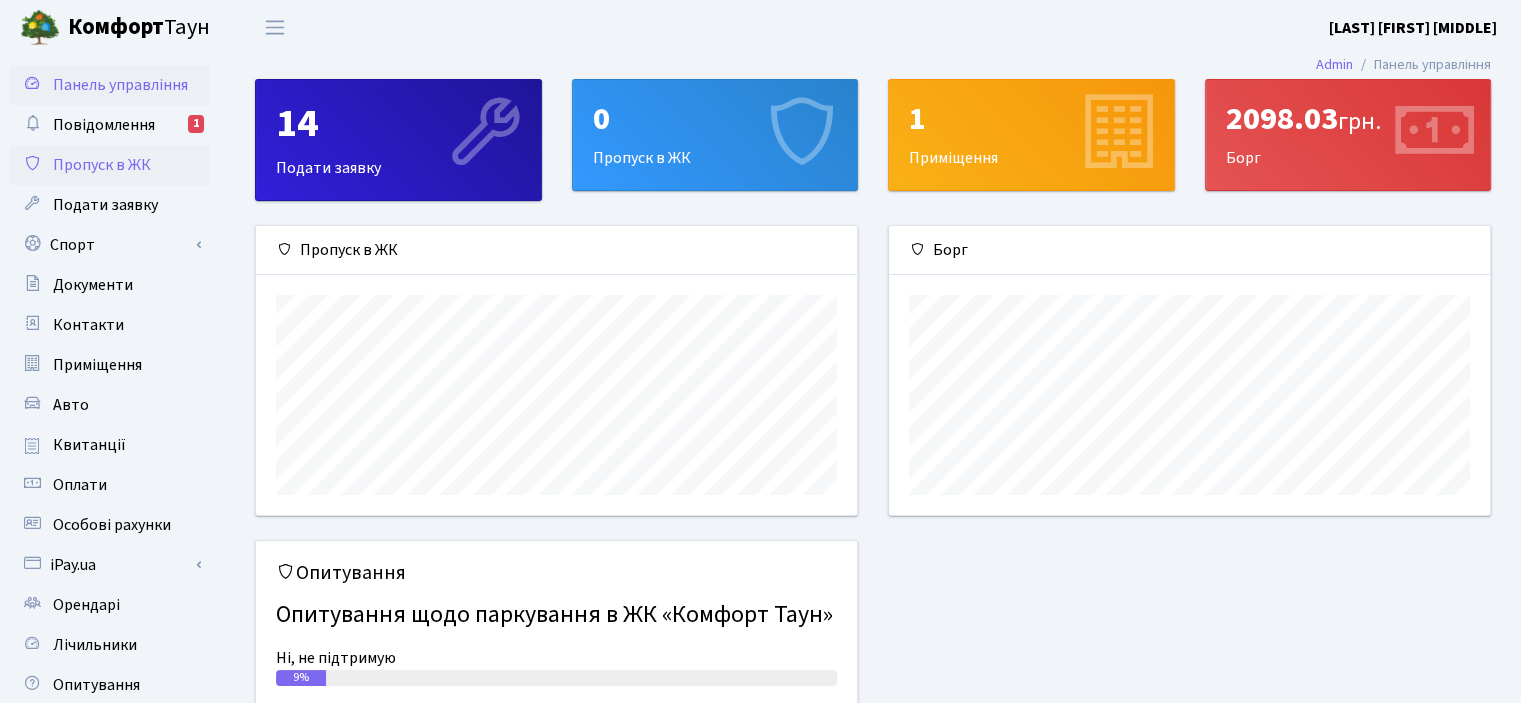 click on "Пропуск в ЖК" at bounding box center (102, 165) 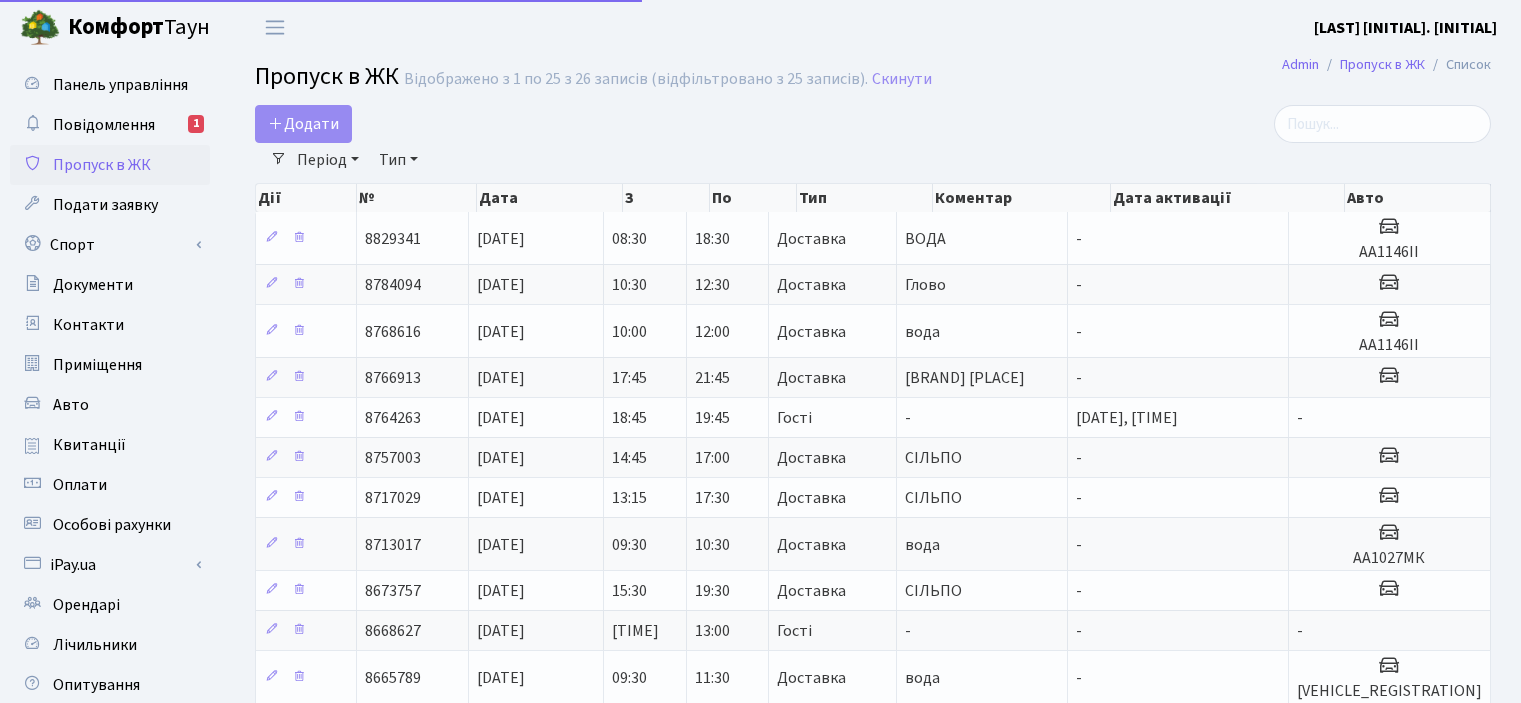 select on "25" 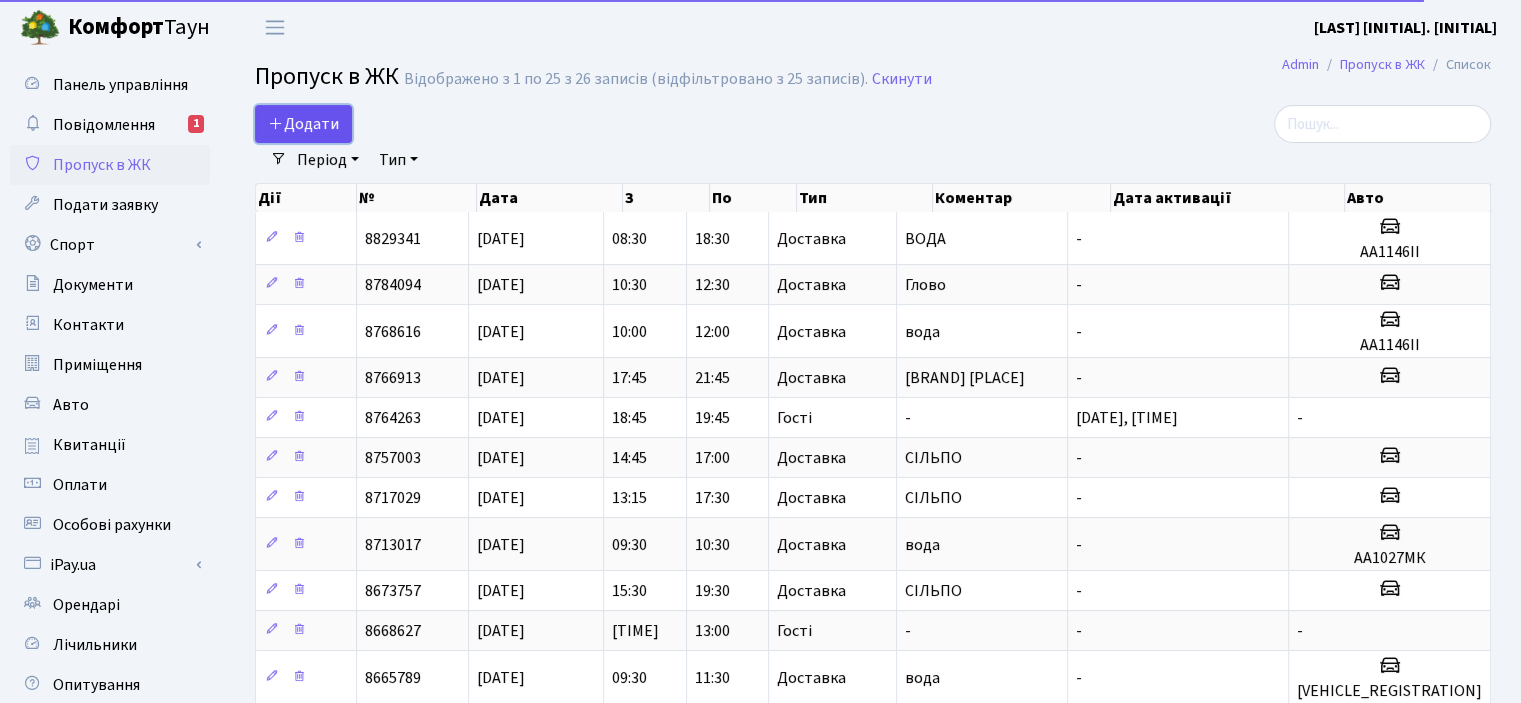 click on "Додати" at bounding box center (303, 124) 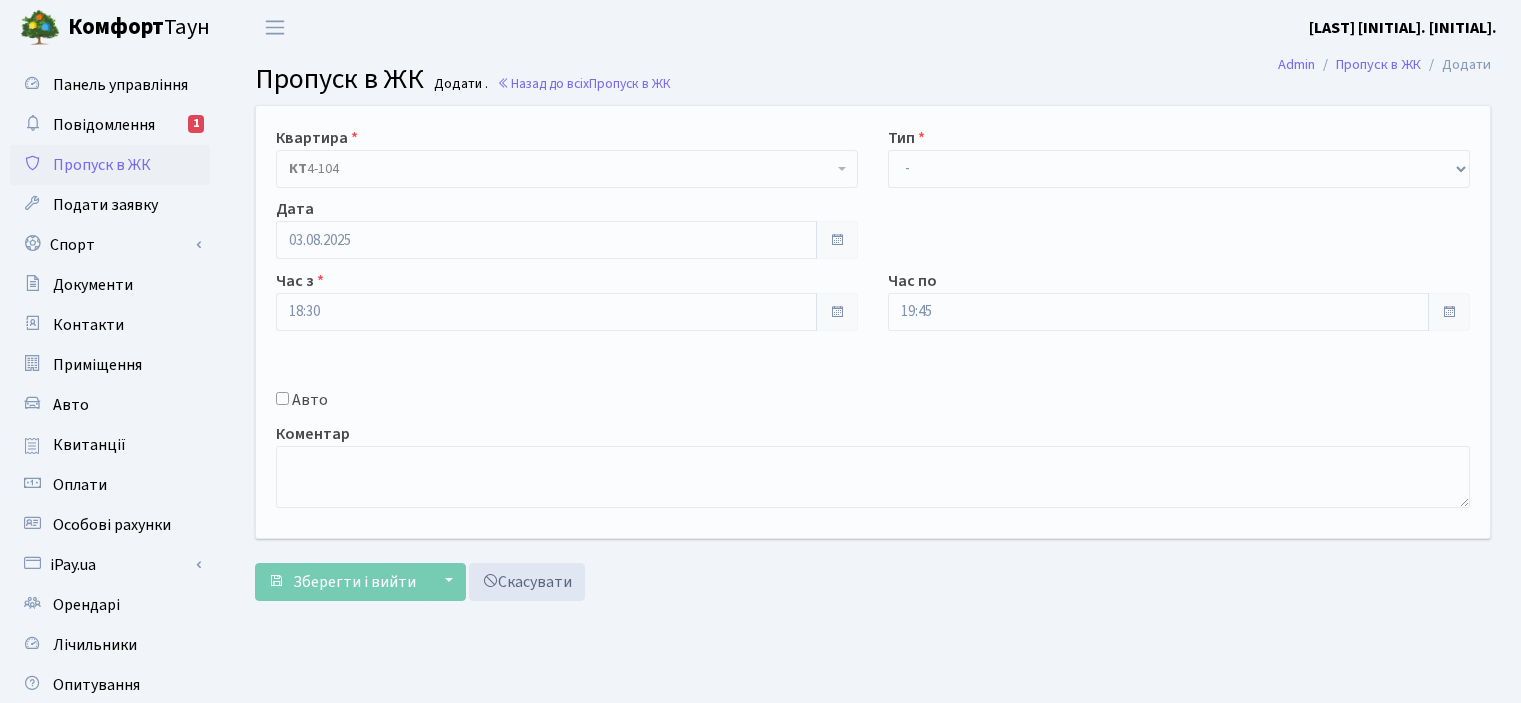 scroll, scrollTop: 0, scrollLeft: 0, axis: both 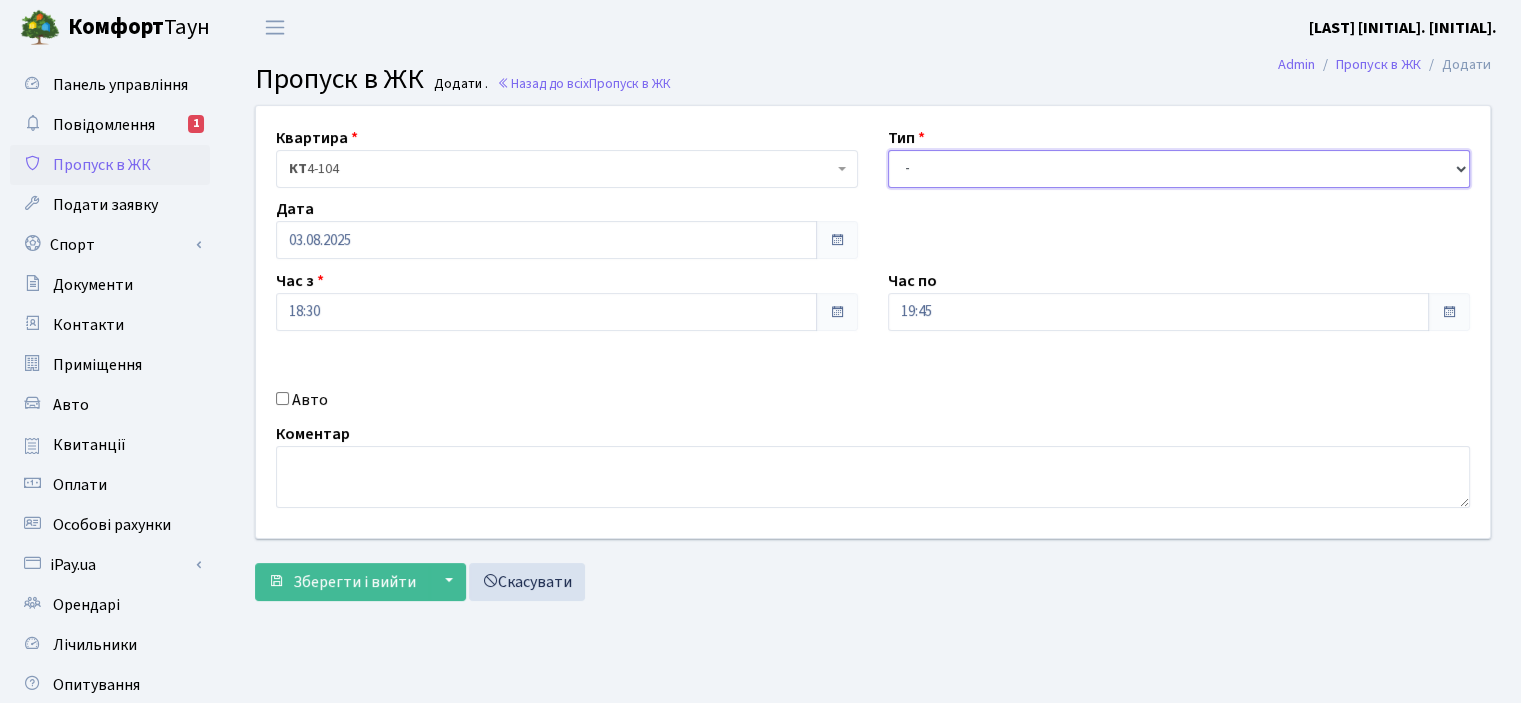 click on "-
Доставка
Таксі
Гості
Сервіс" at bounding box center (1179, 169) 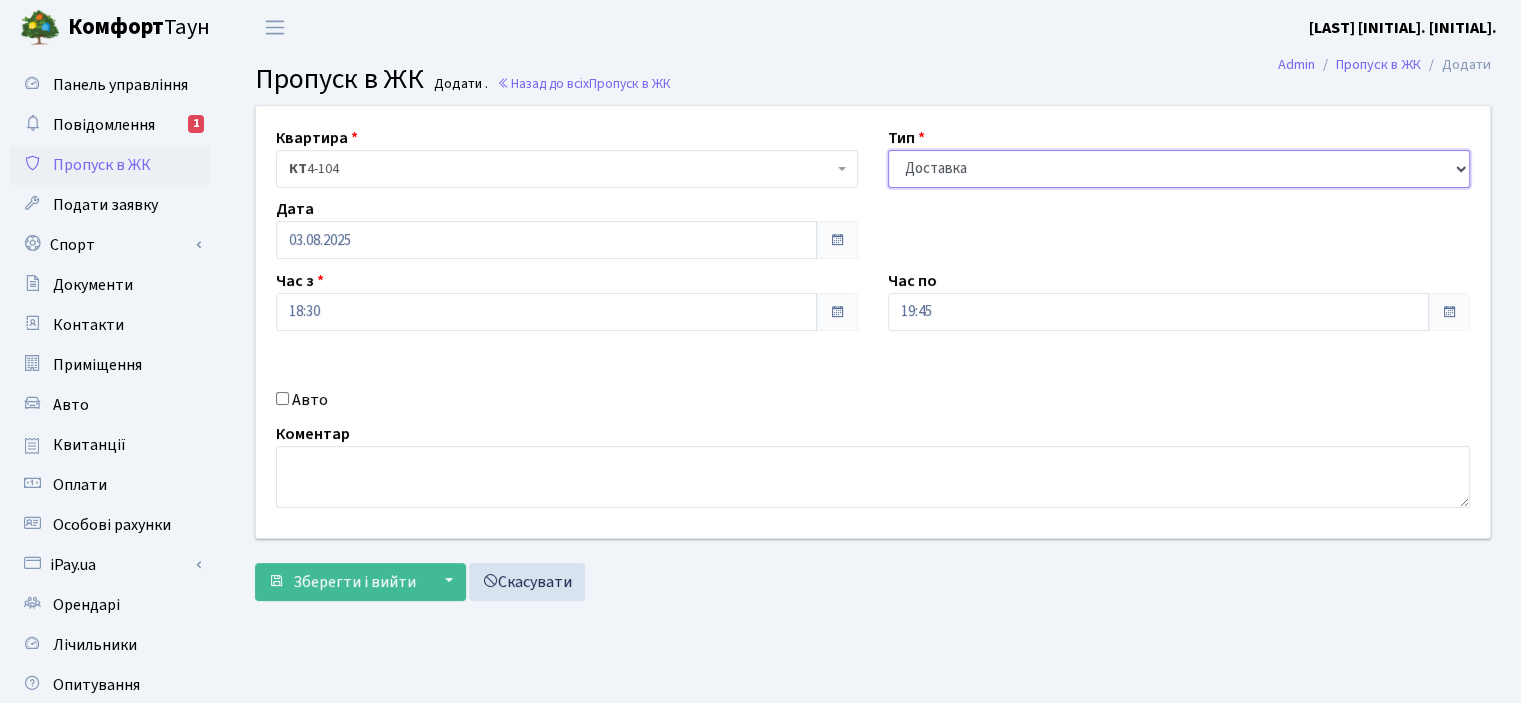 click on "-
Доставка
Таксі
Гості
Сервіс" at bounding box center [1179, 169] 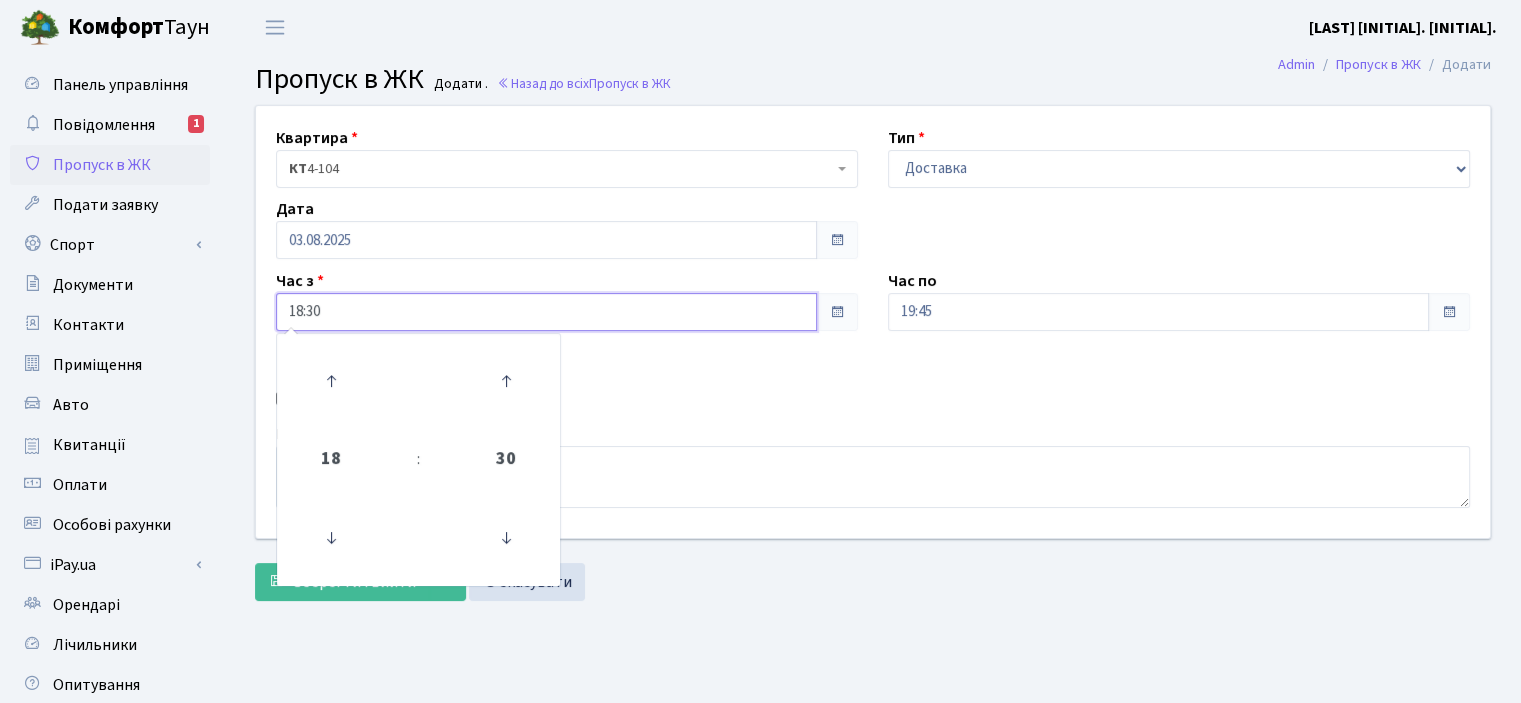 click on "18:30" at bounding box center [546, 312] 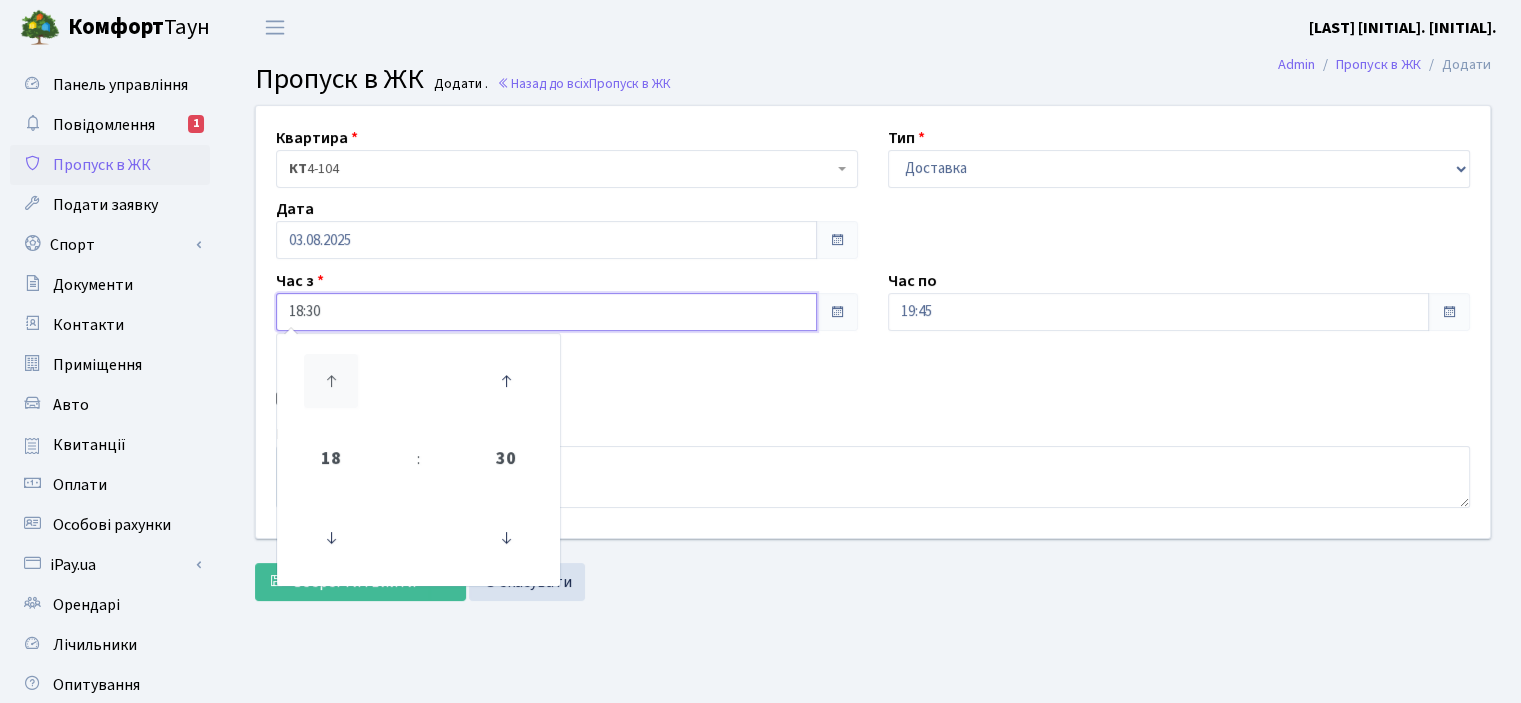 click at bounding box center (331, 381) 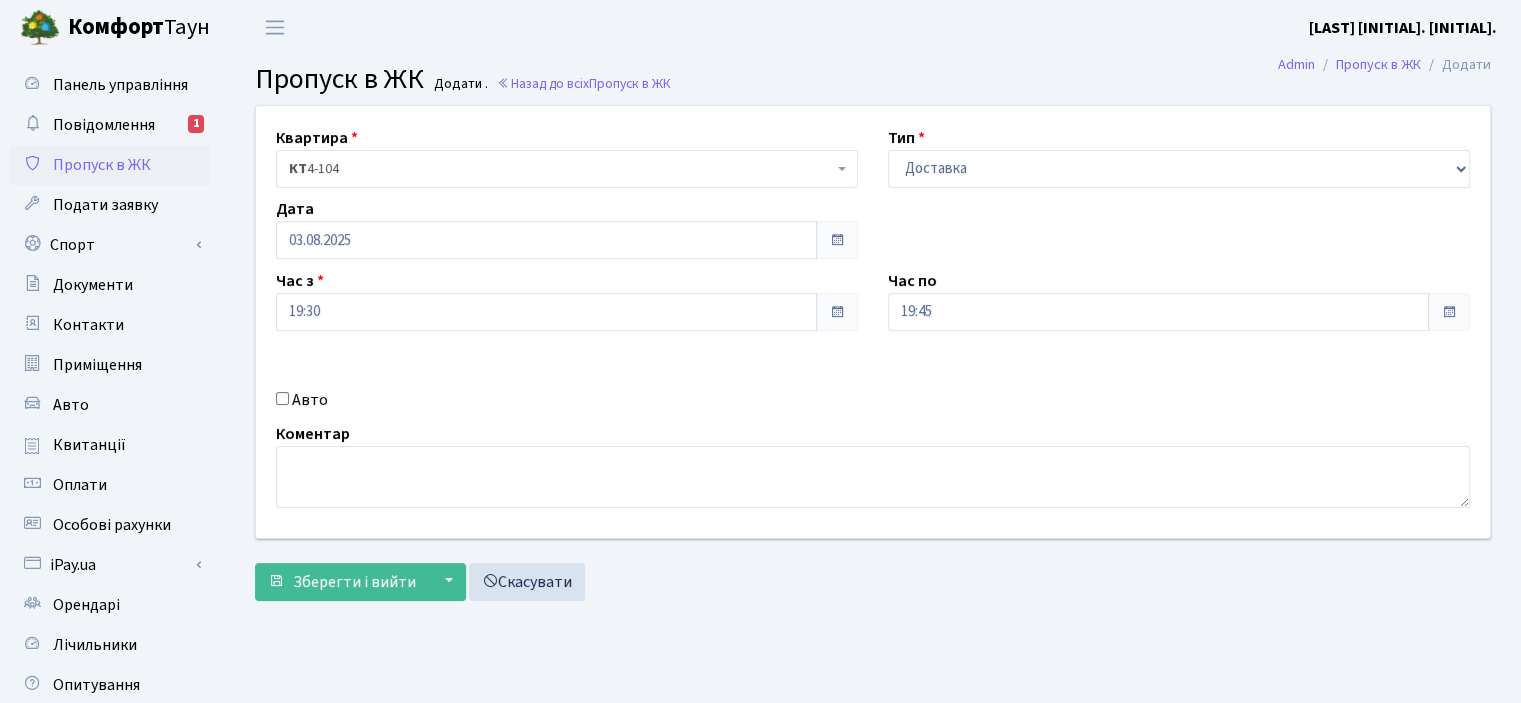 drag, startPoint x: 844, startPoint y: 432, endPoint x: 980, endPoint y: 352, distance: 157.78467 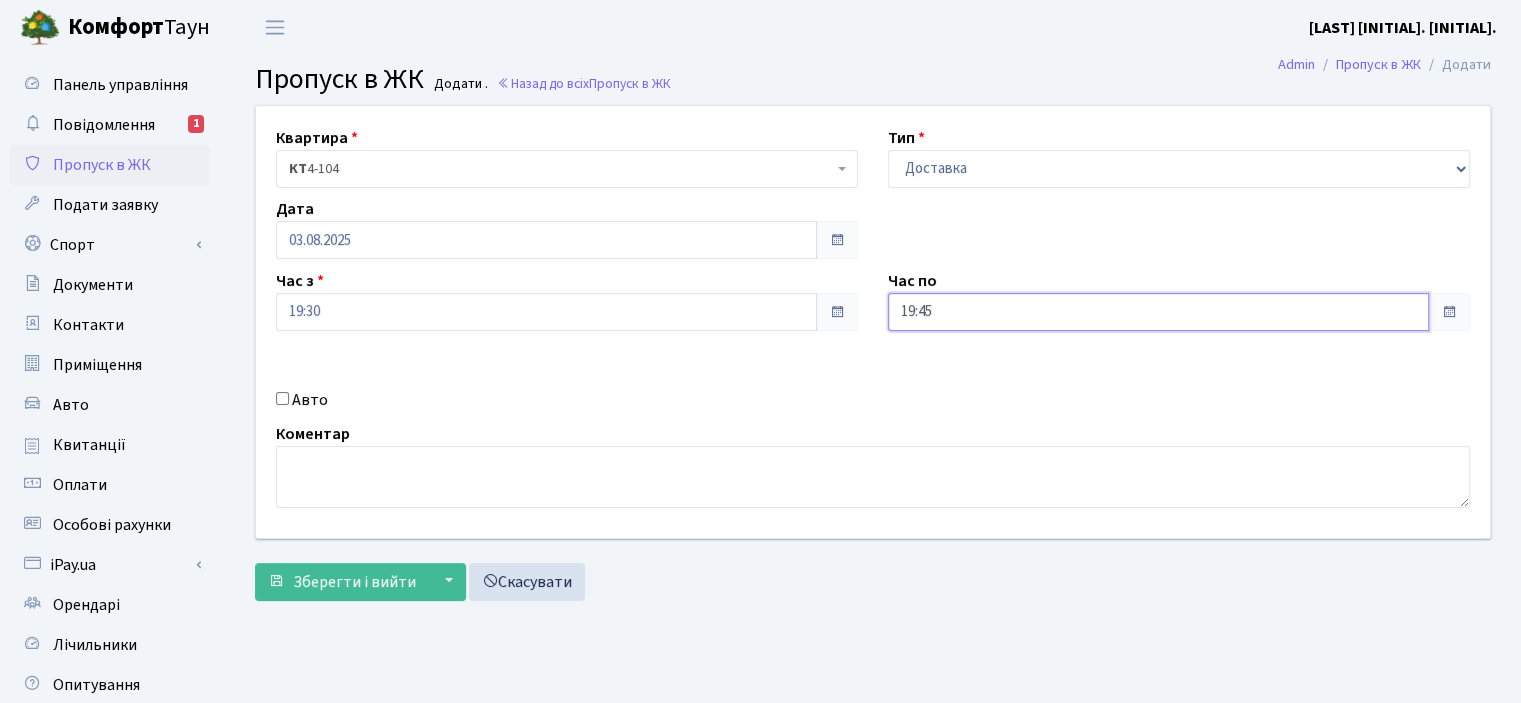 click on "19:45" at bounding box center [1158, 312] 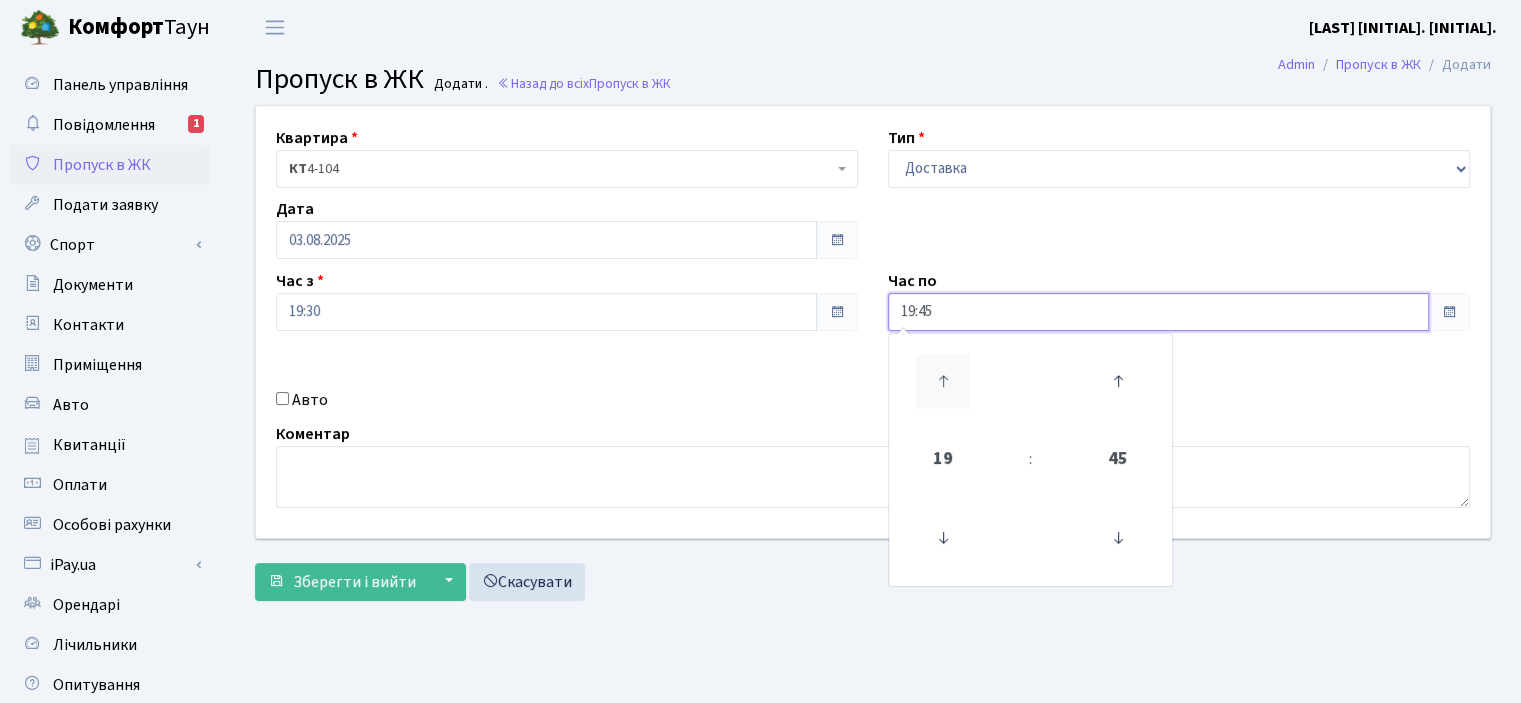 click at bounding box center (943, 381) 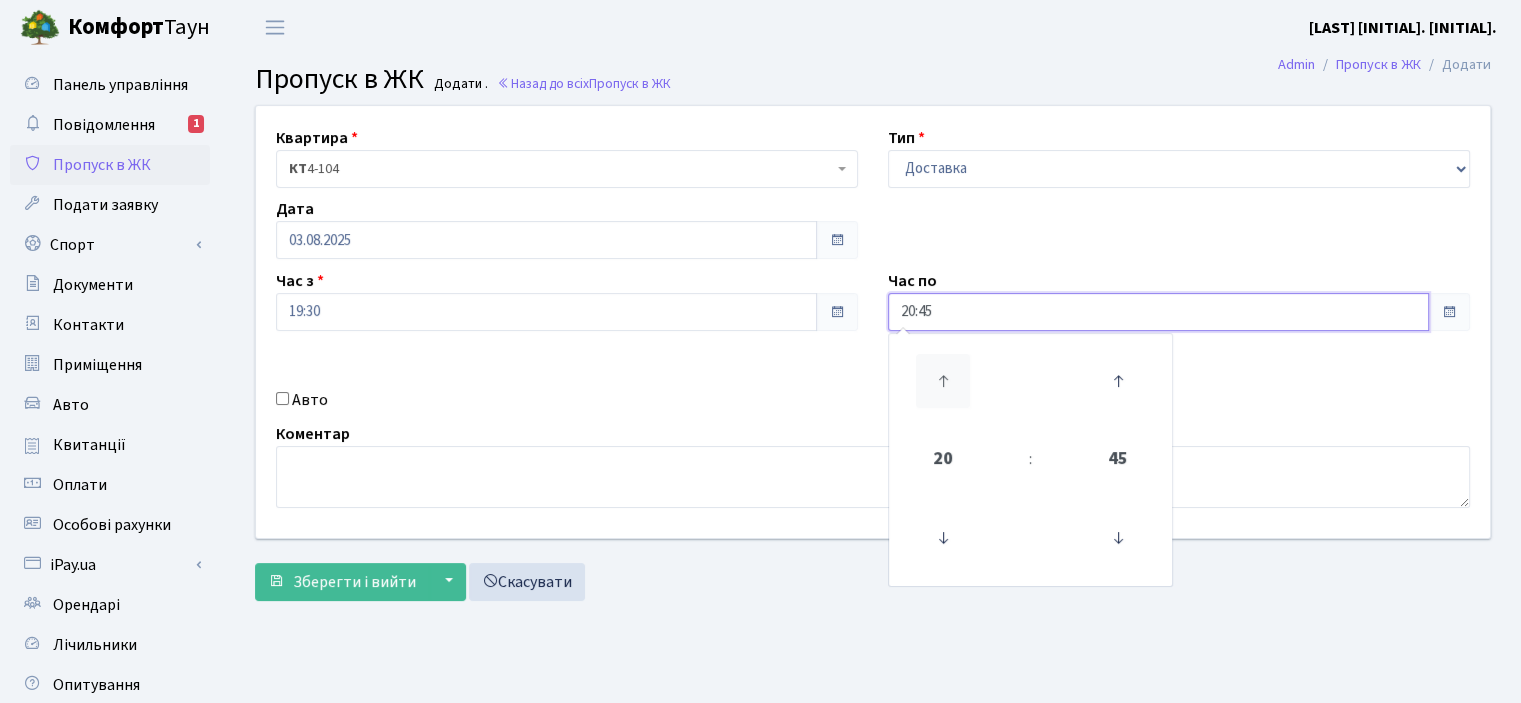 click at bounding box center (943, 381) 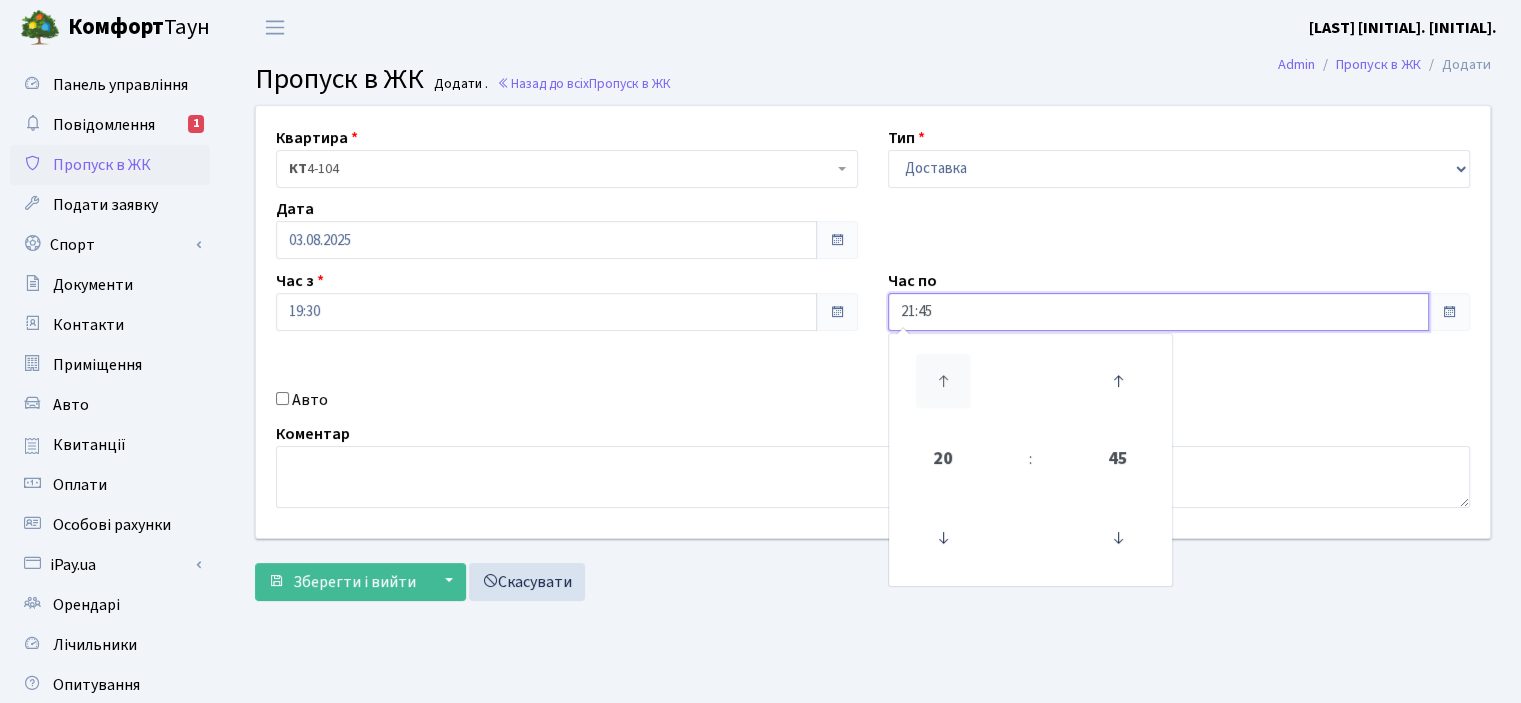 click at bounding box center (943, 381) 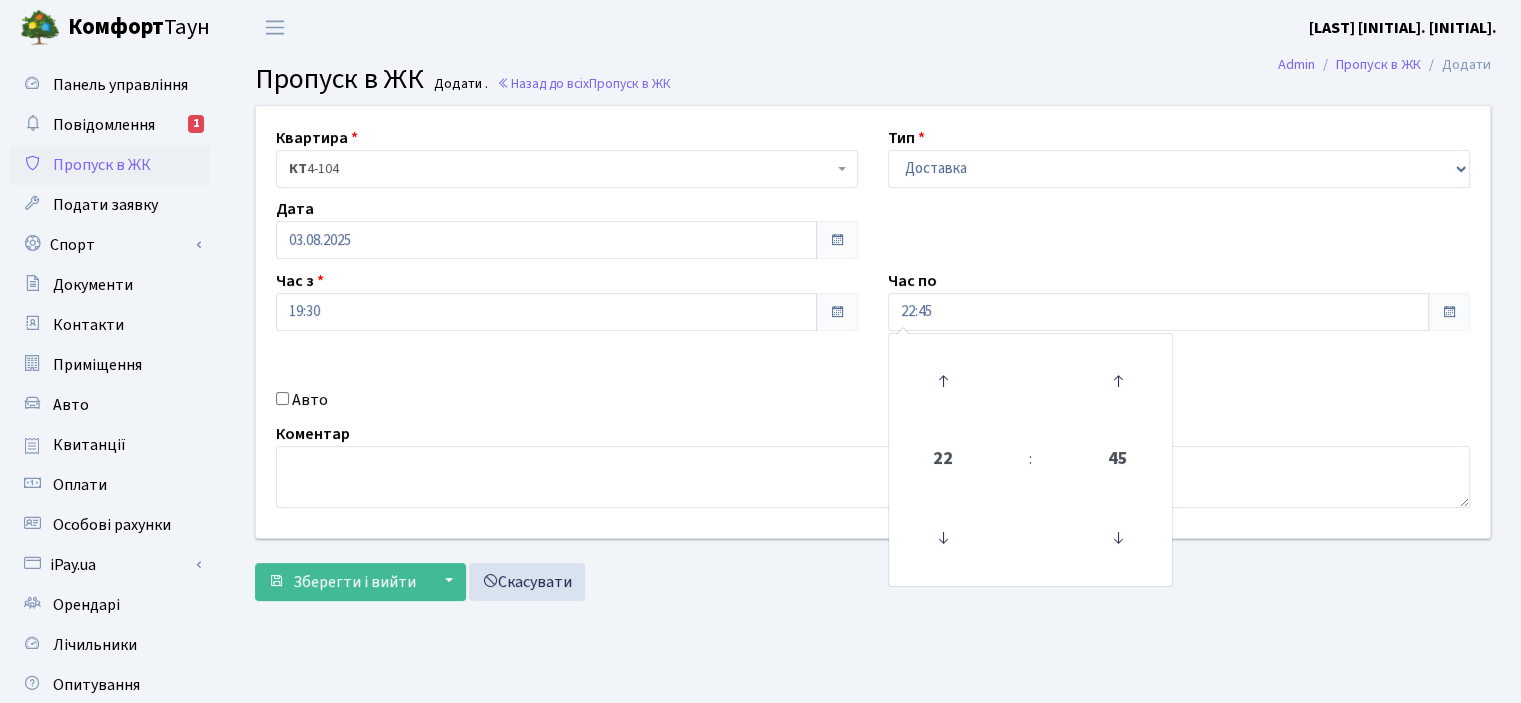 click on "Квартира
<b>КТ</b>&nbsp;&nbsp;&nbsp;&nbsp;4-104
КТ     4-104
Тип
-
Доставка
Таксі
Гості
Сервіс
Дата
03.08.2025
Час з
19:30
Час по
22:45 22 : 45 00 01 02 03 04 05 06 07 08 09 10 11 12 13 14 15 16 17 18 19 20 21 22 23 00 15 30 45" at bounding box center [873, 322] 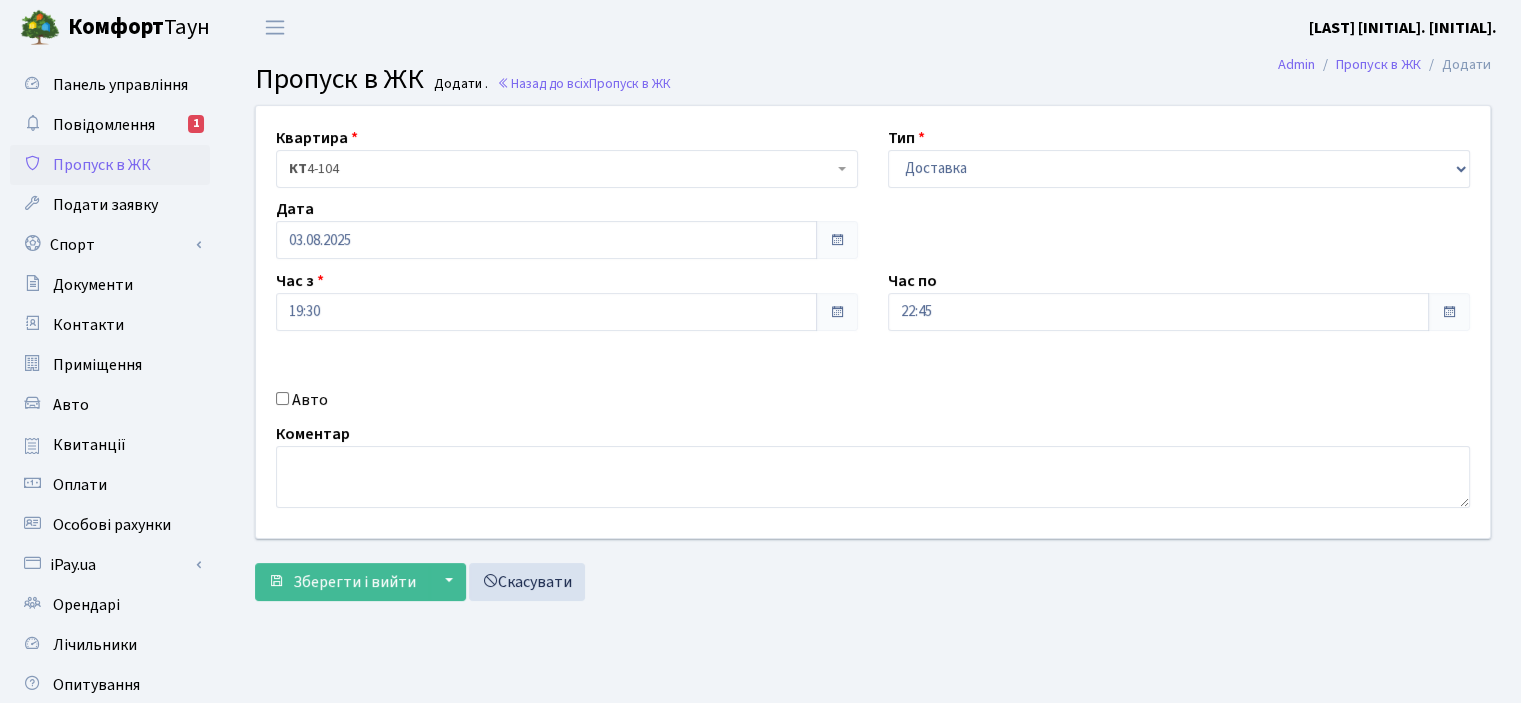 click on "Авто" at bounding box center (282, 398) 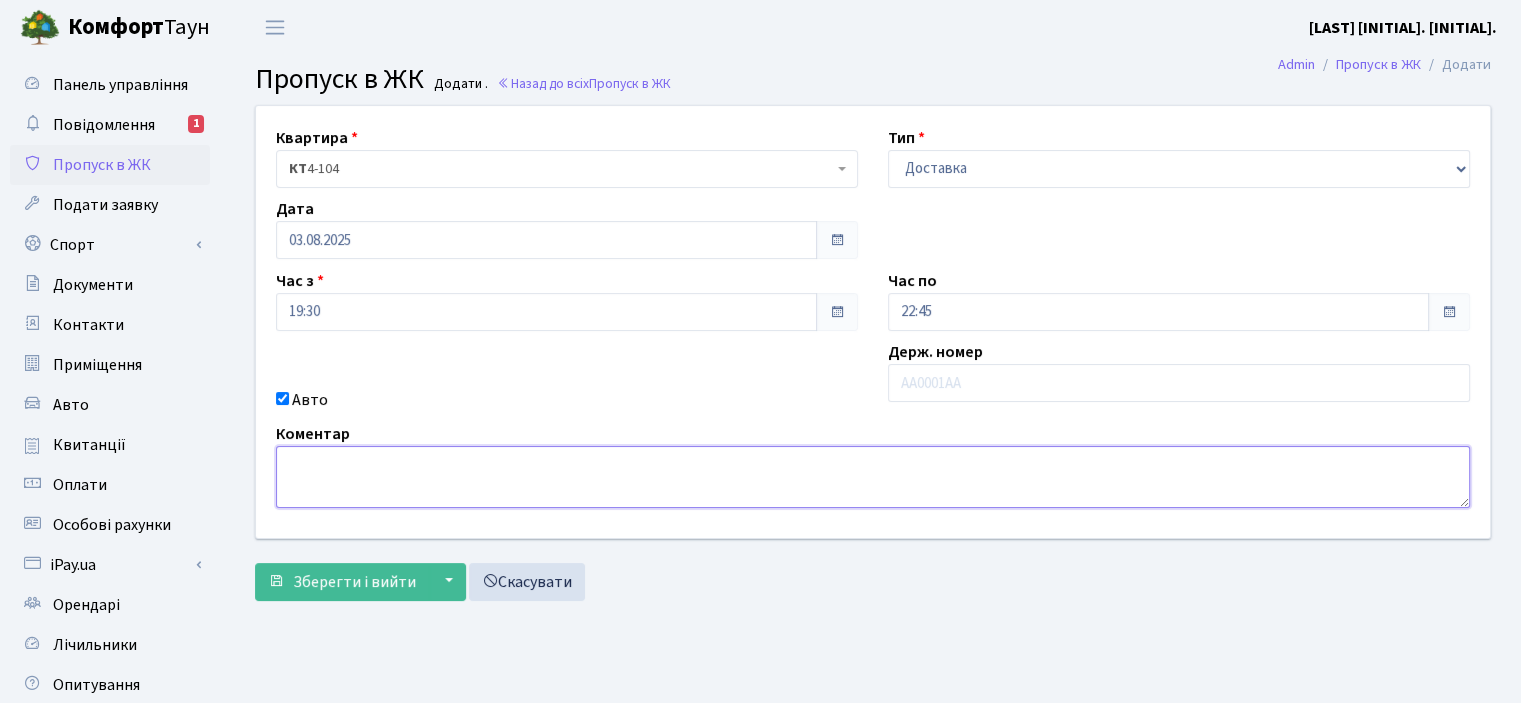 click at bounding box center (873, 477) 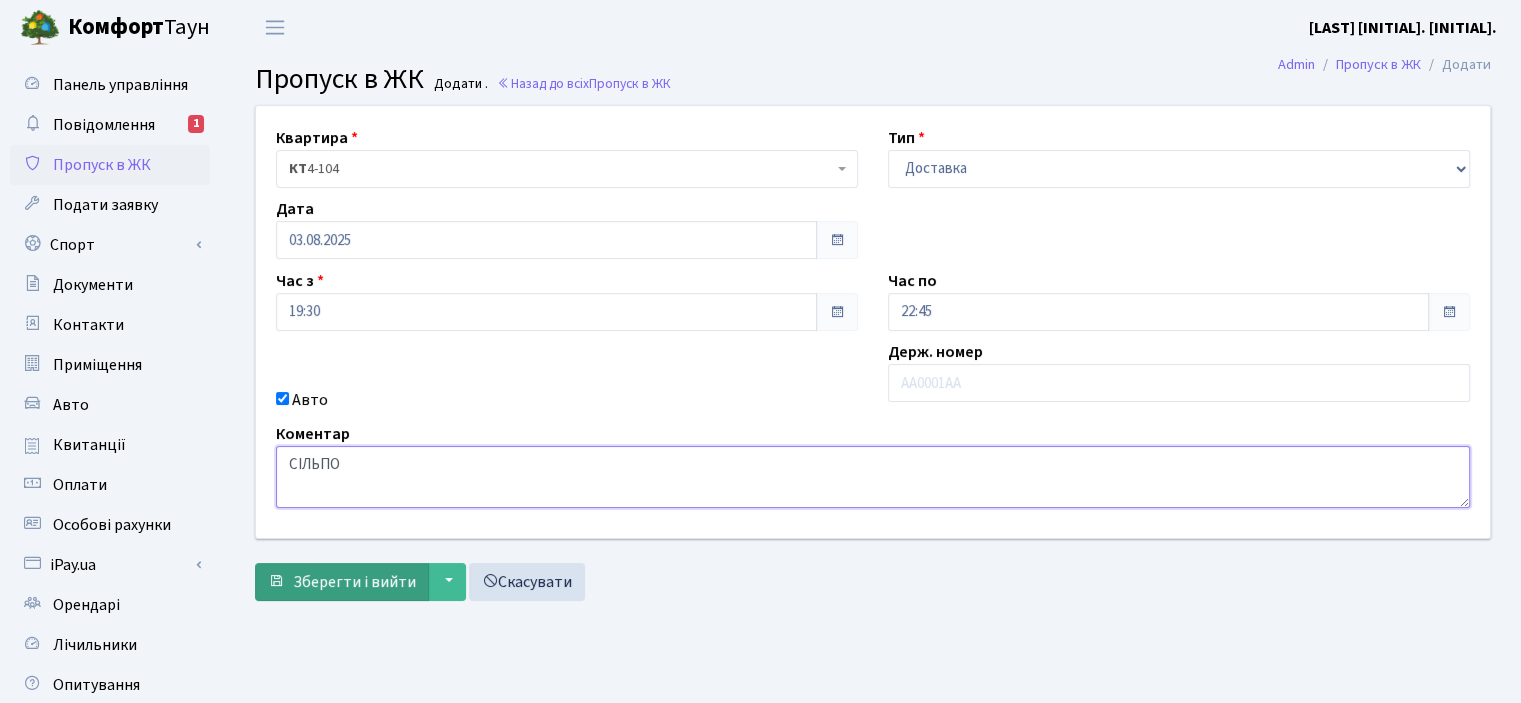 type on "СІЛЬПО" 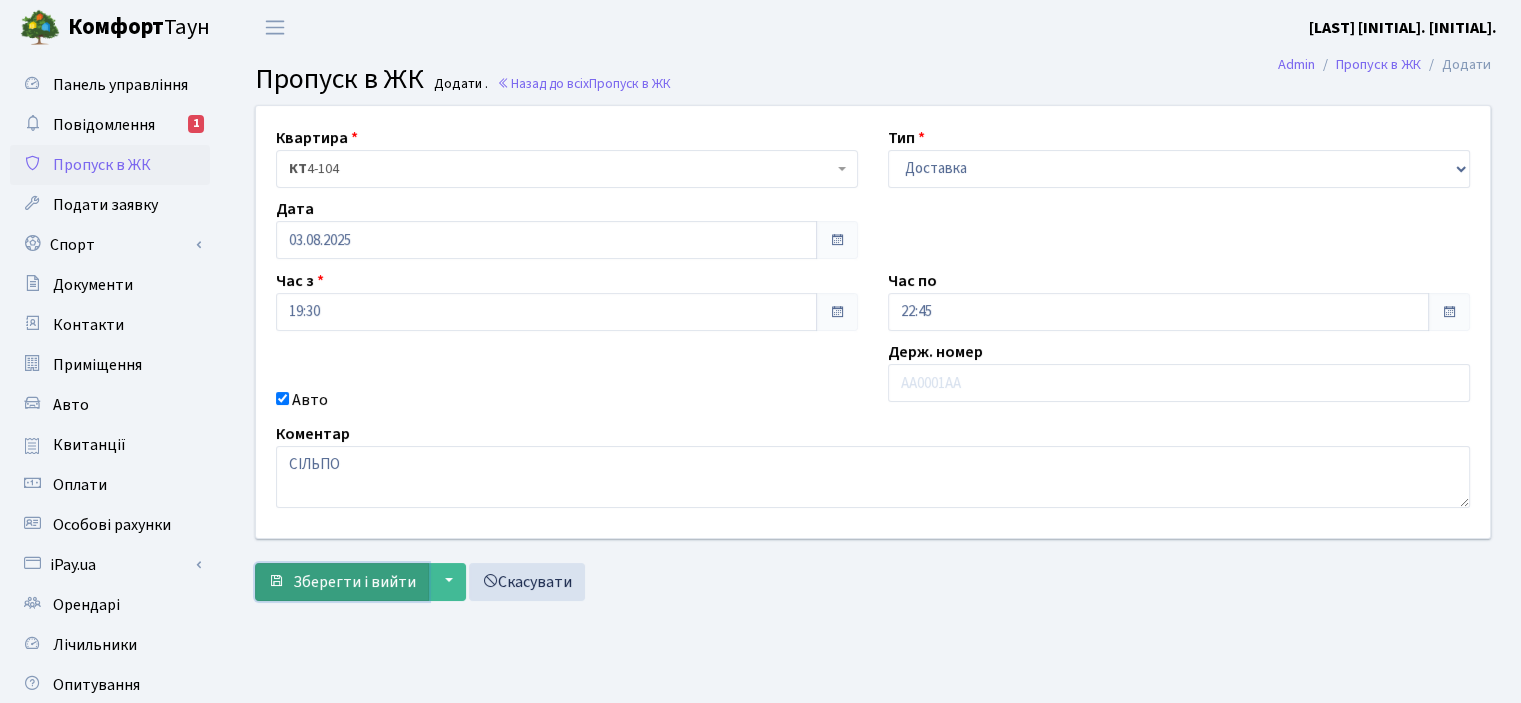 click on "Зберегти і вийти" at bounding box center (354, 582) 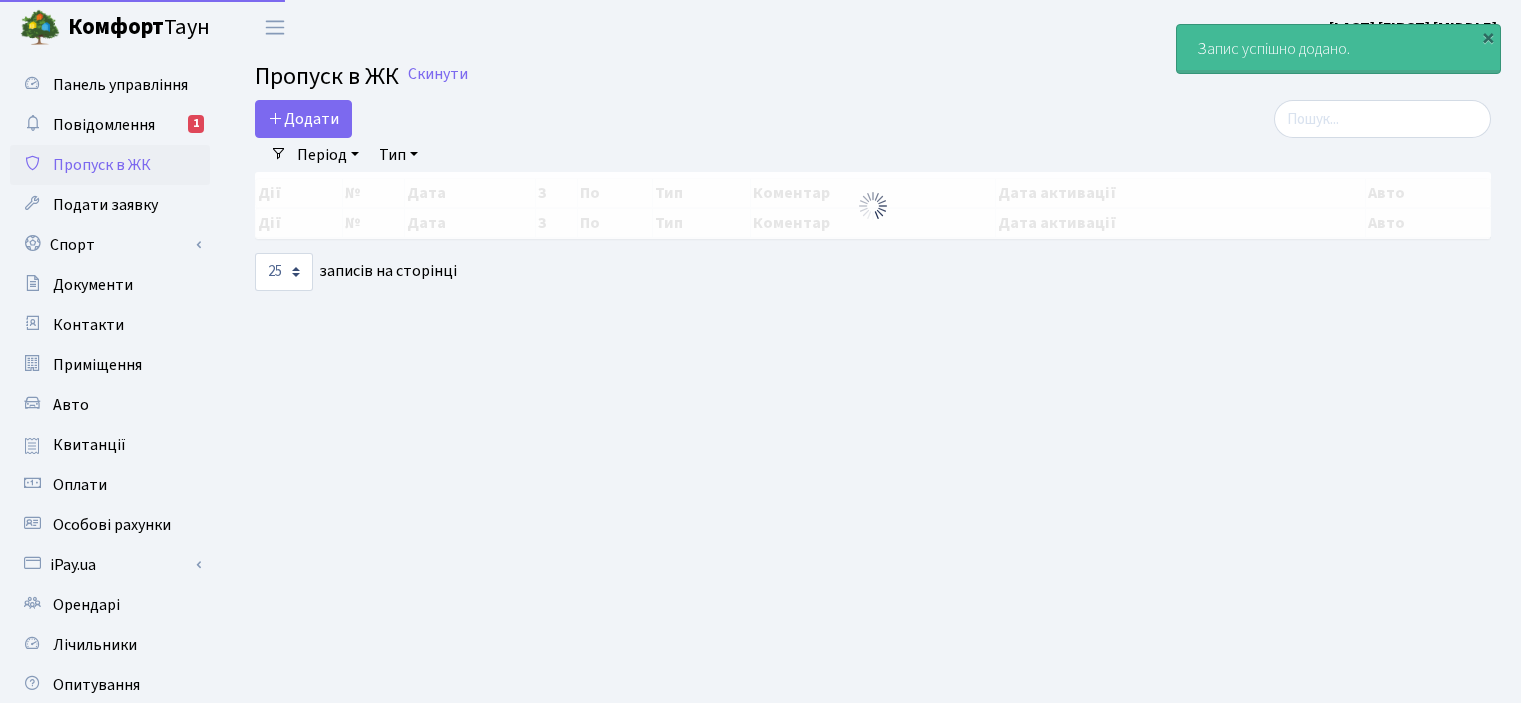 select on "25" 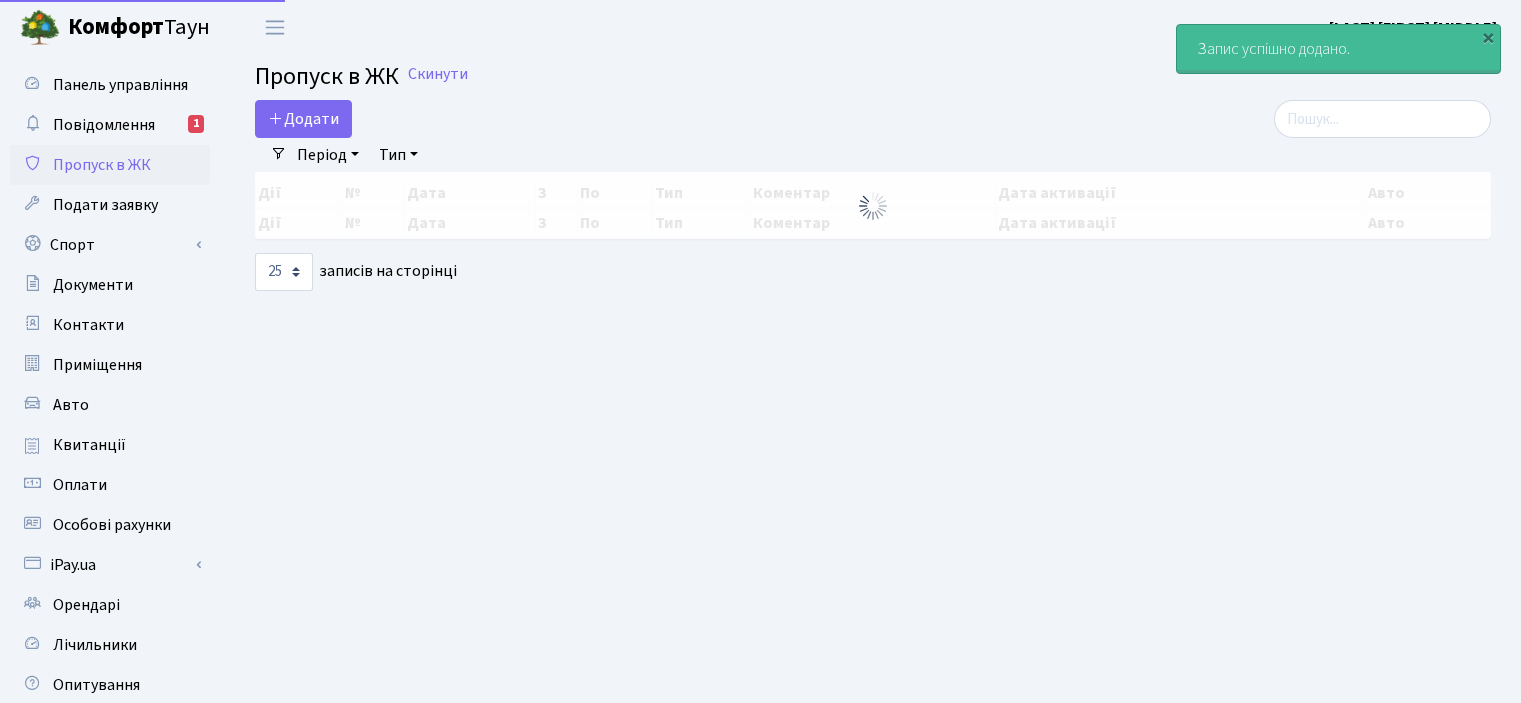 scroll, scrollTop: 0, scrollLeft: 0, axis: both 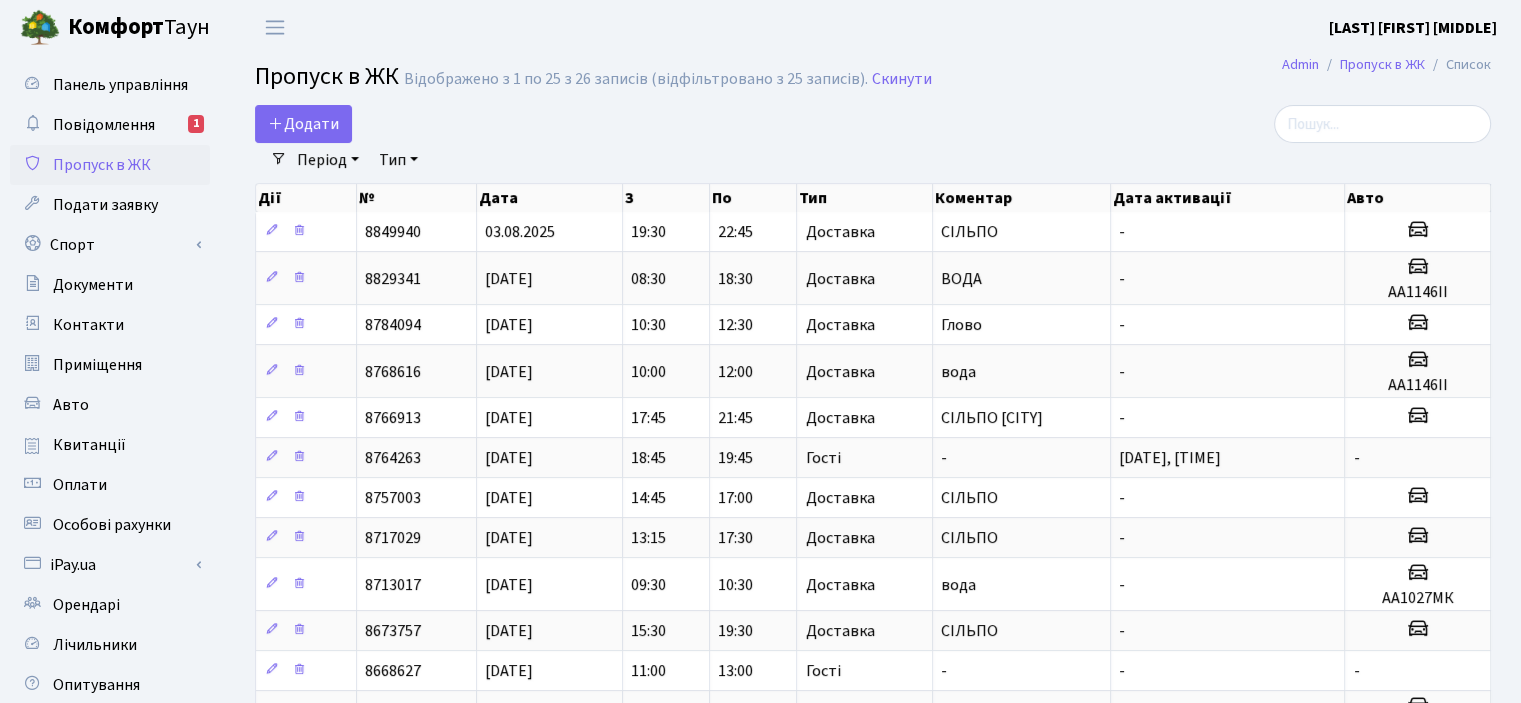 click on "Комфорт" at bounding box center [116, 27] 